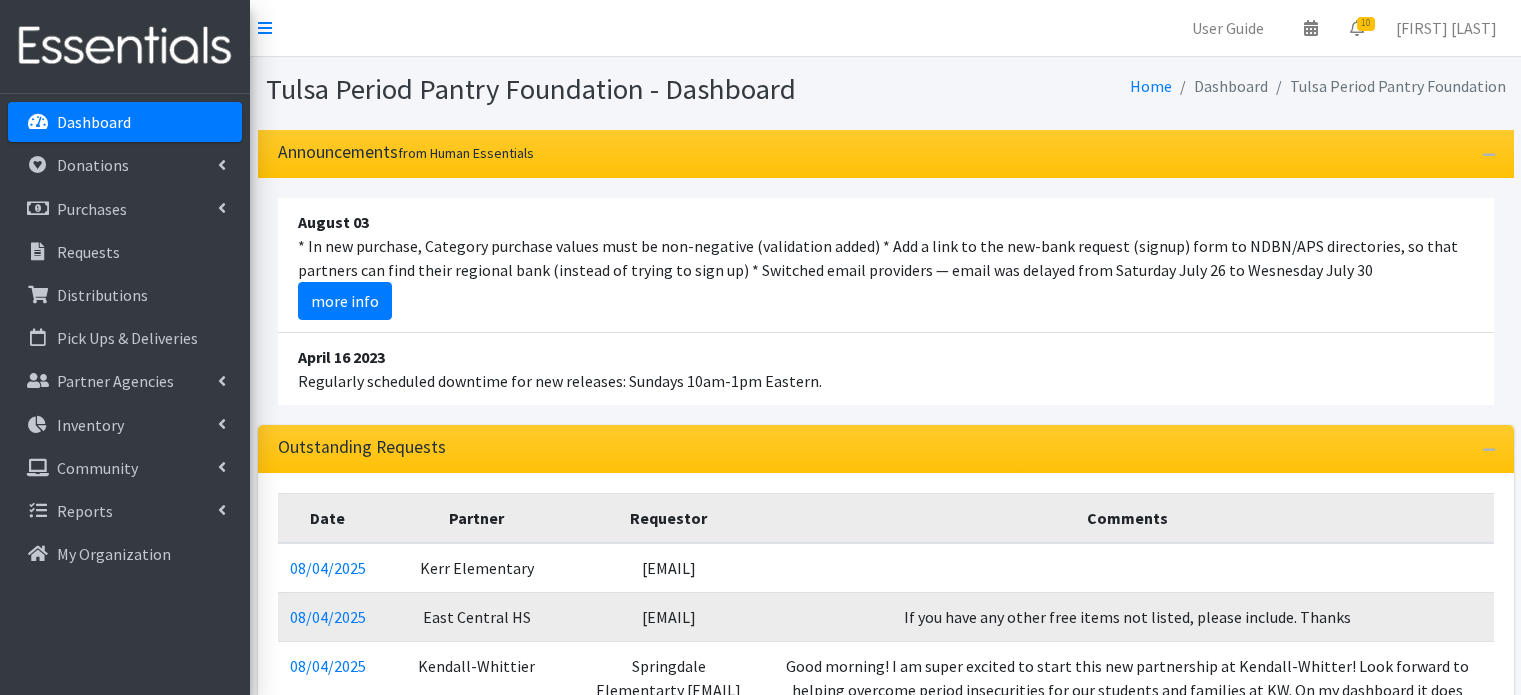 scroll, scrollTop: 0, scrollLeft: 0, axis: both 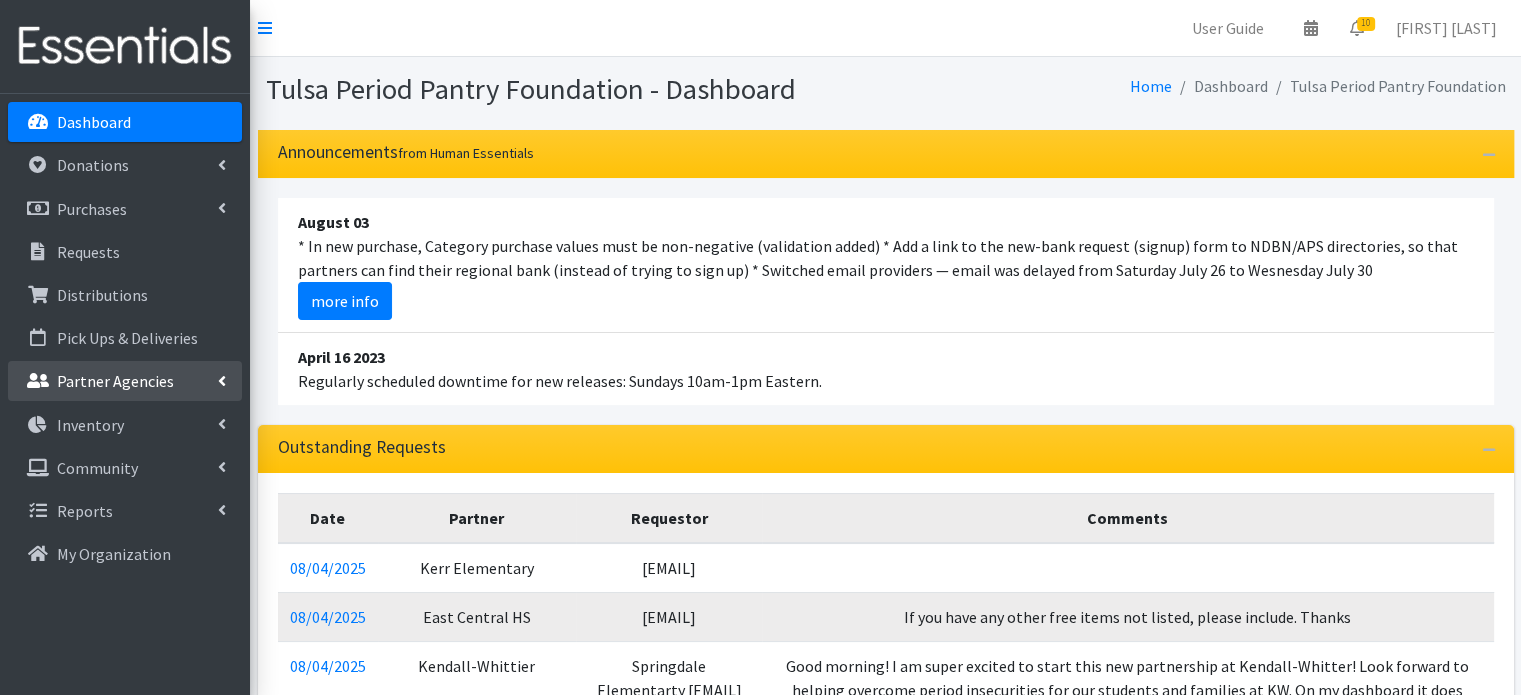 click on "Partner Agencies" at bounding box center [125, 381] 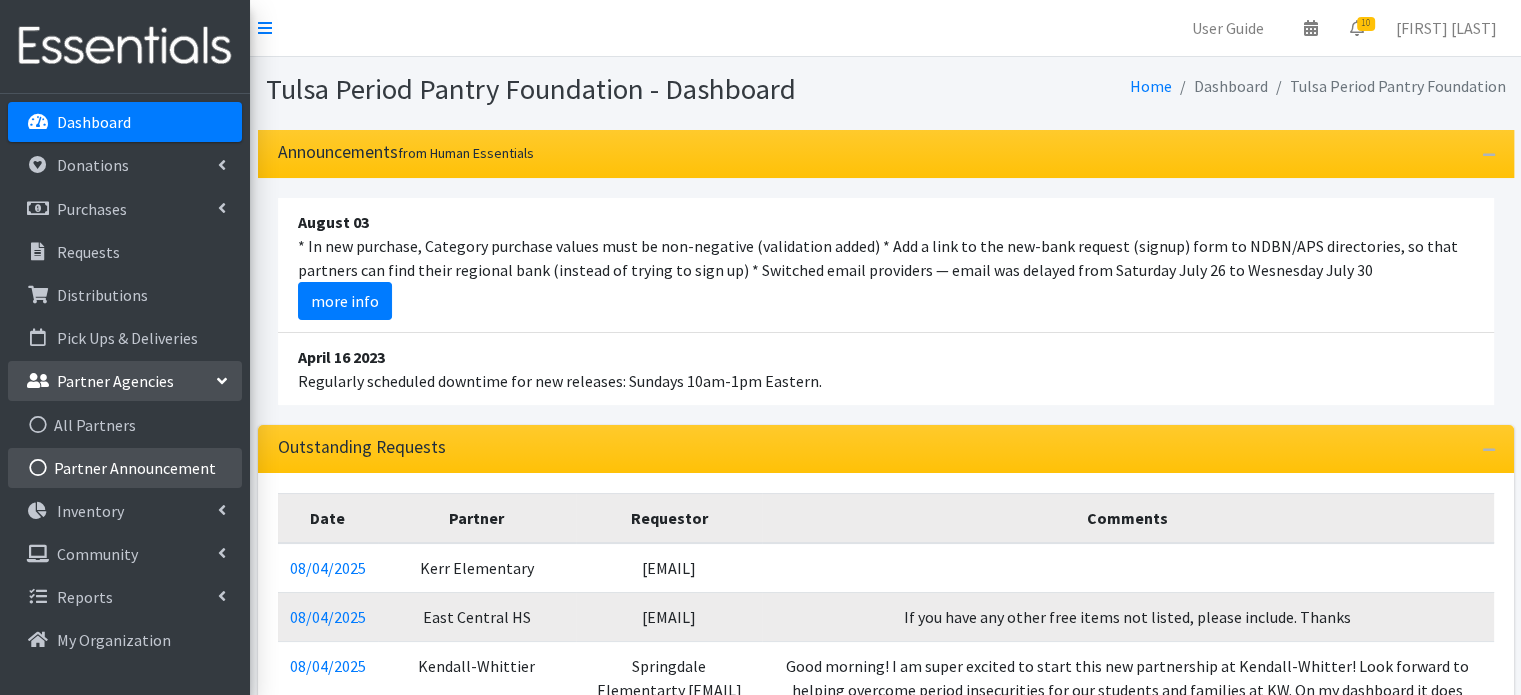 click on "Partner Announcement" at bounding box center (125, 468) 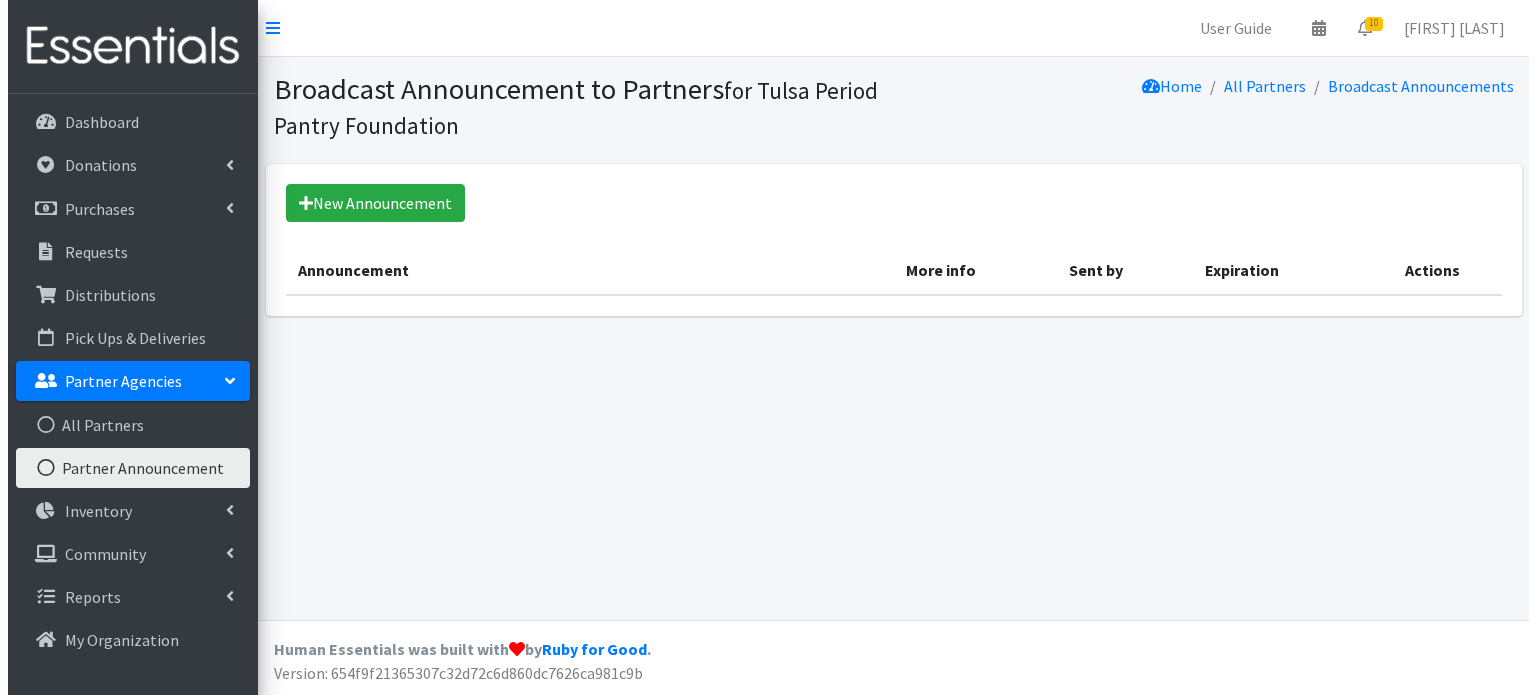scroll, scrollTop: 0, scrollLeft: 0, axis: both 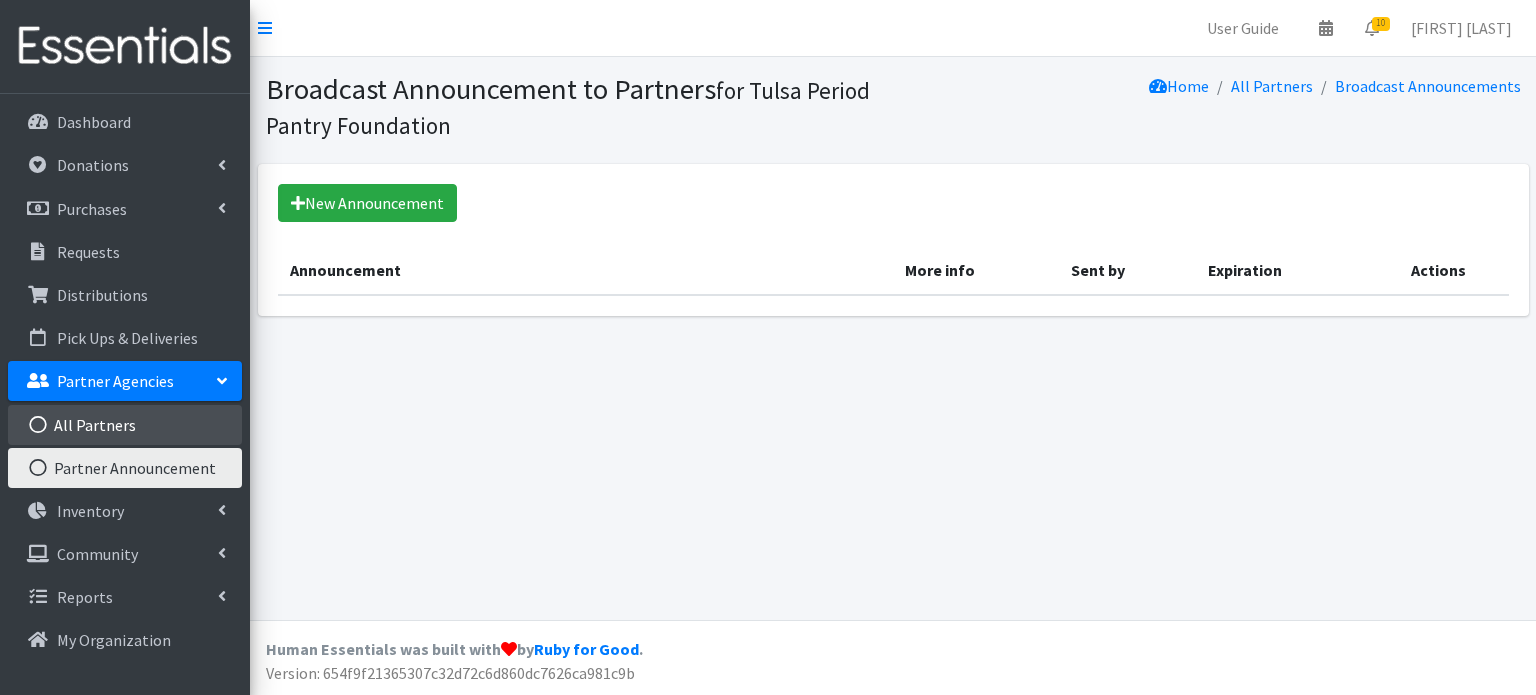 click on "All Partners" at bounding box center [125, 425] 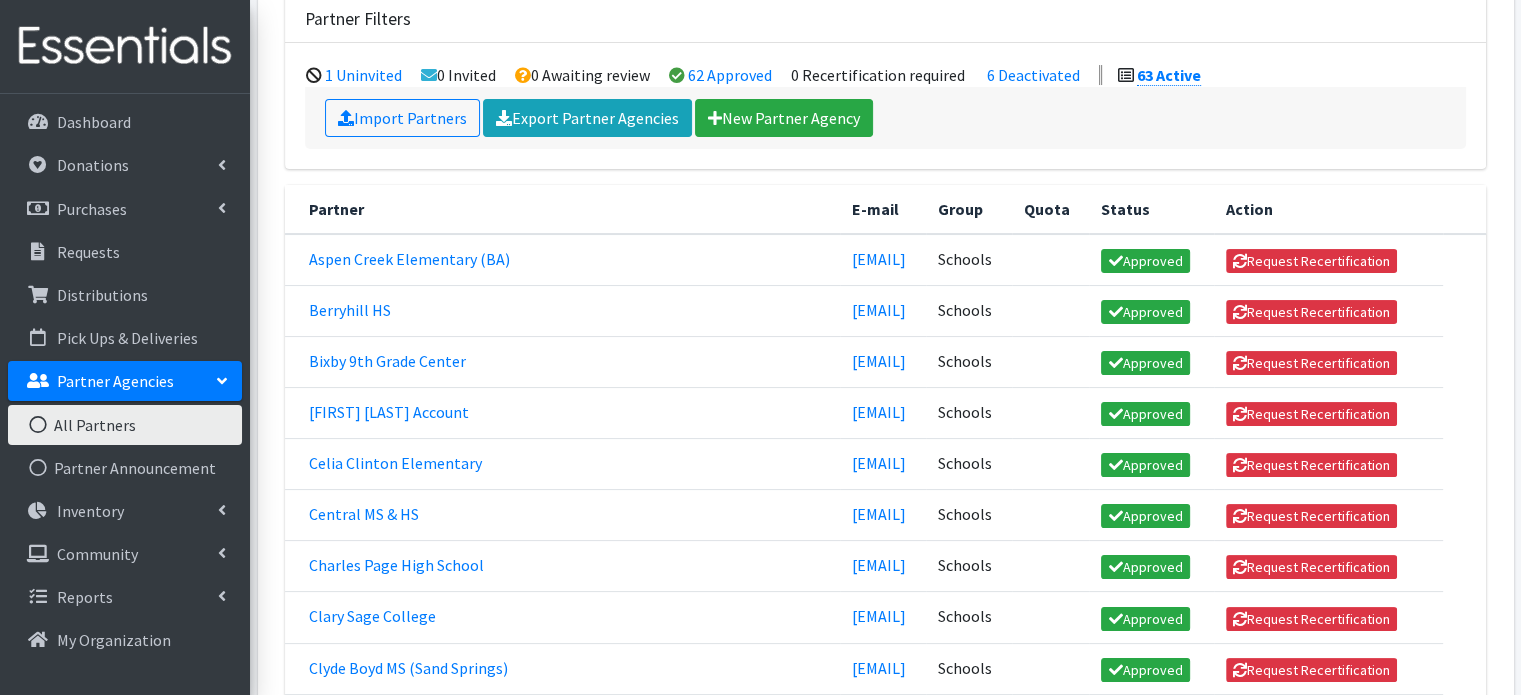 scroll, scrollTop: 300, scrollLeft: 0, axis: vertical 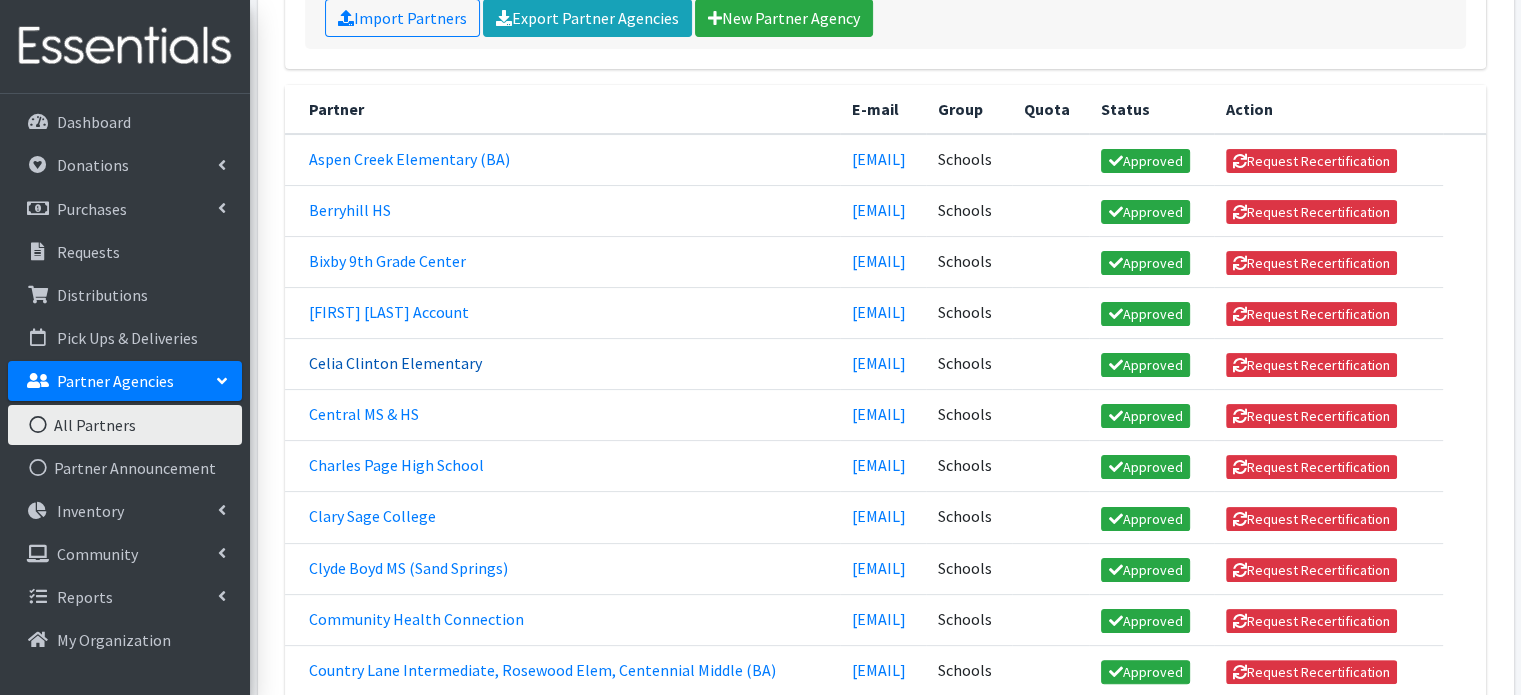 click on "Celia Clinton Elementary" at bounding box center (395, 363) 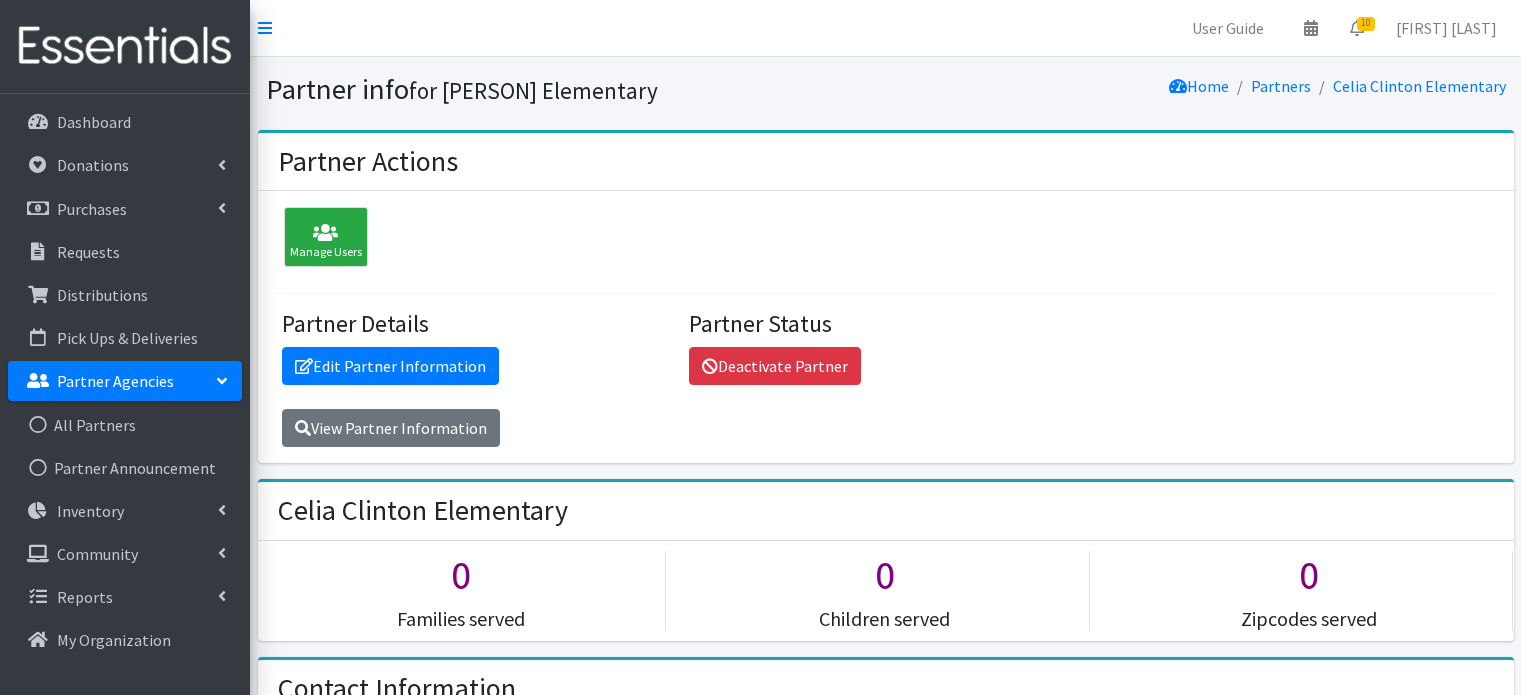 scroll, scrollTop: 0, scrollLeft: 0, axis: both 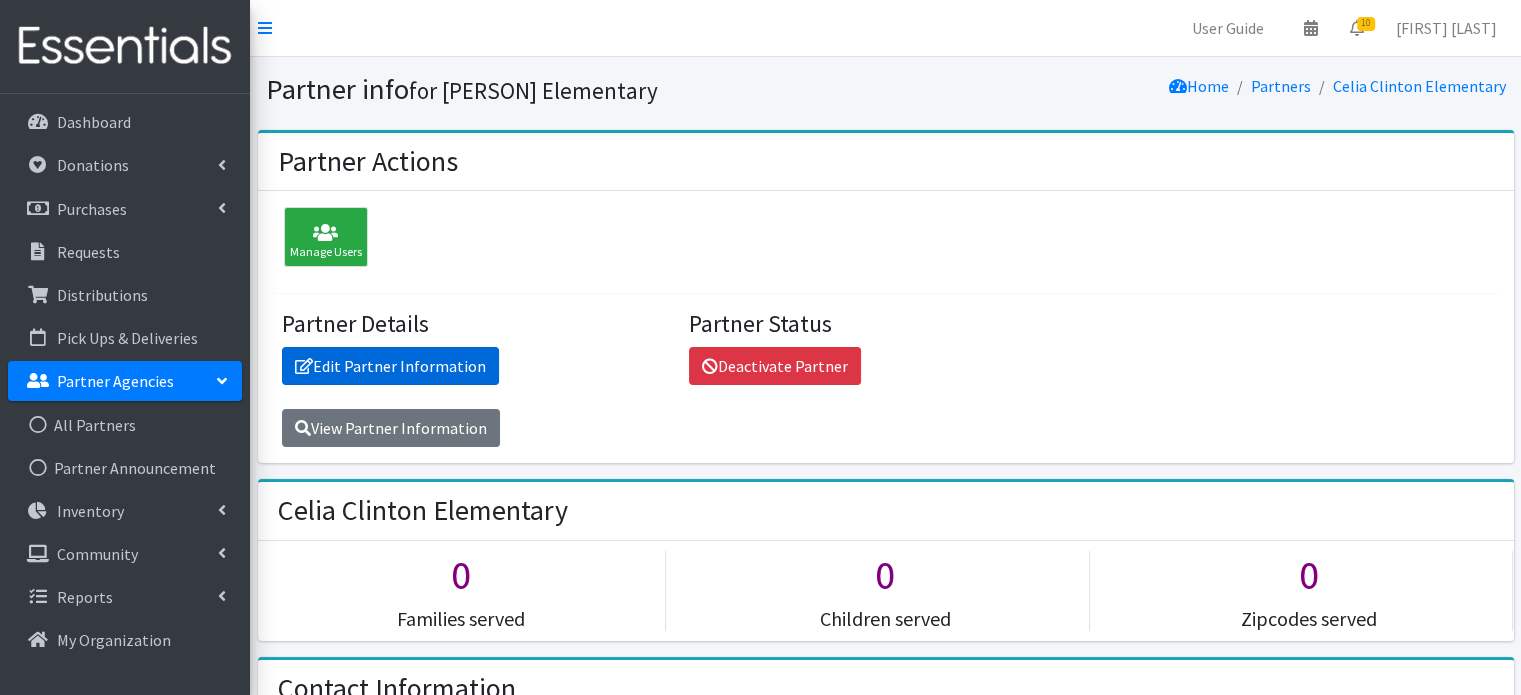 click on "Edit Partner Information" at bounding box center (390, 366) 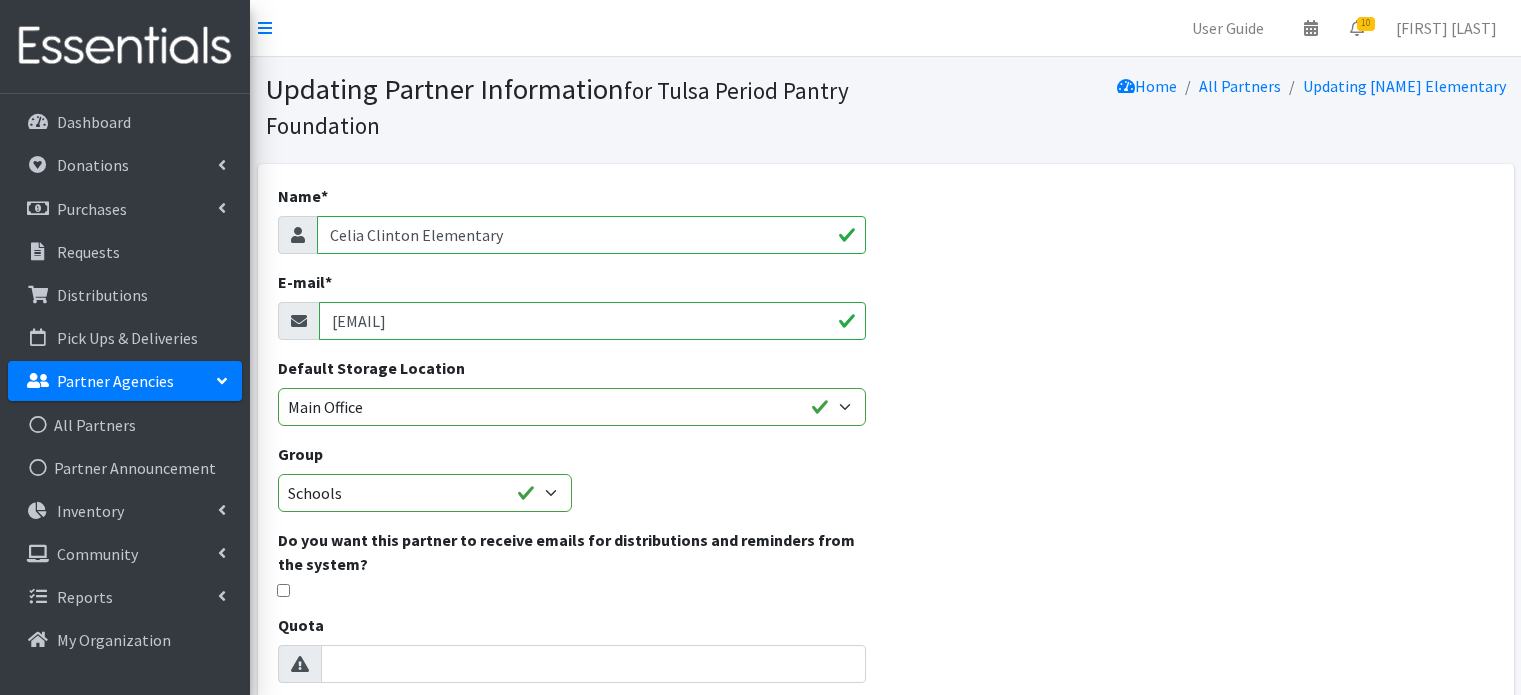 scroll, scrollTop: 0, scrollLeft: 0, axis: both 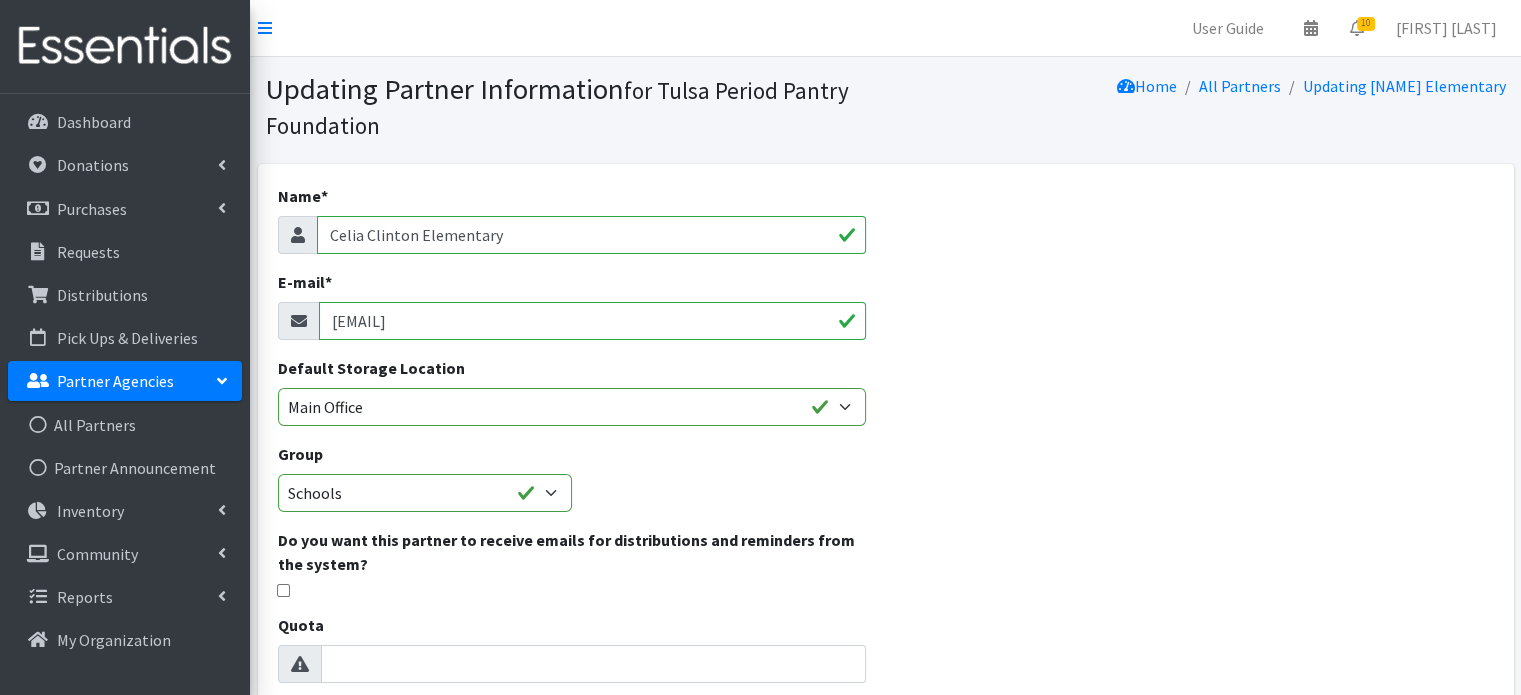 click on "ramirje1@tulsaschools.org" at bounding box center [592, 321] 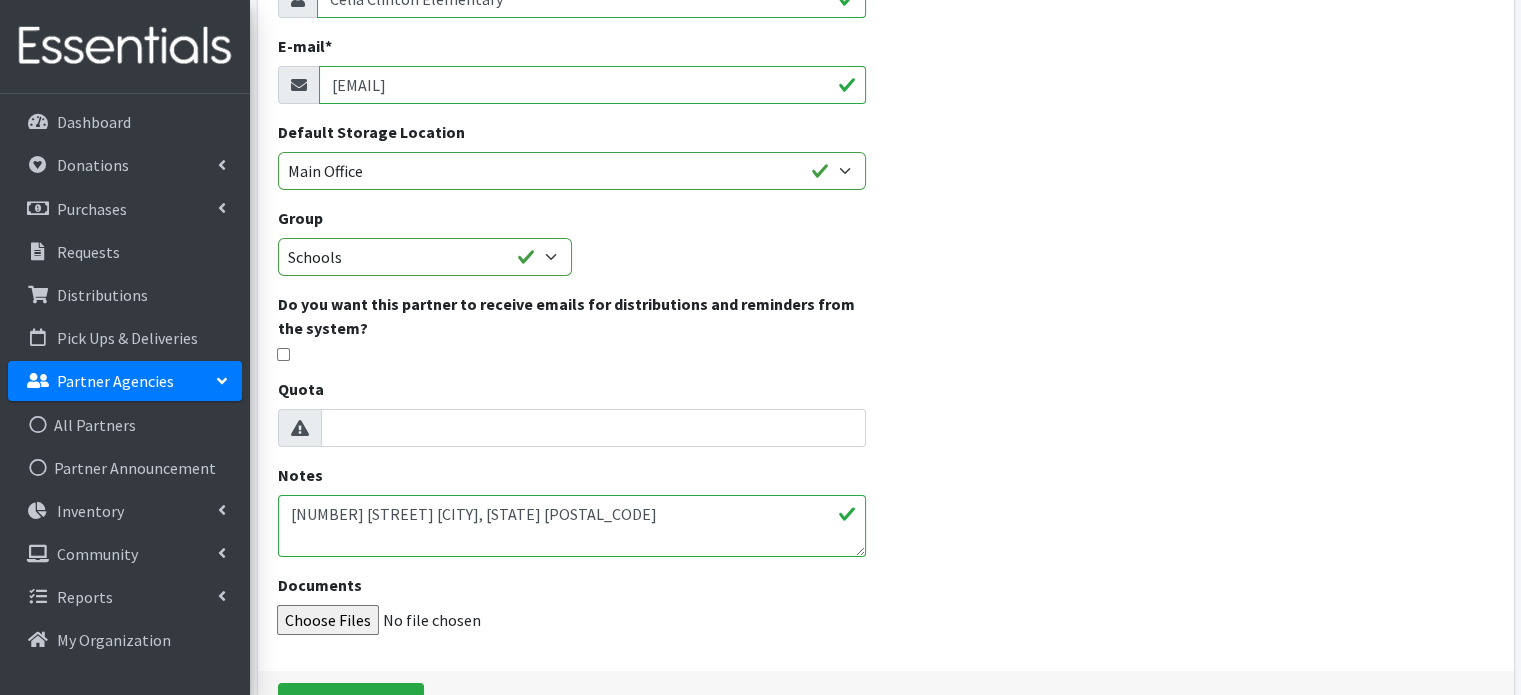 scroll, scrollTop: 300, scrollLeft: 0, axis: vertical 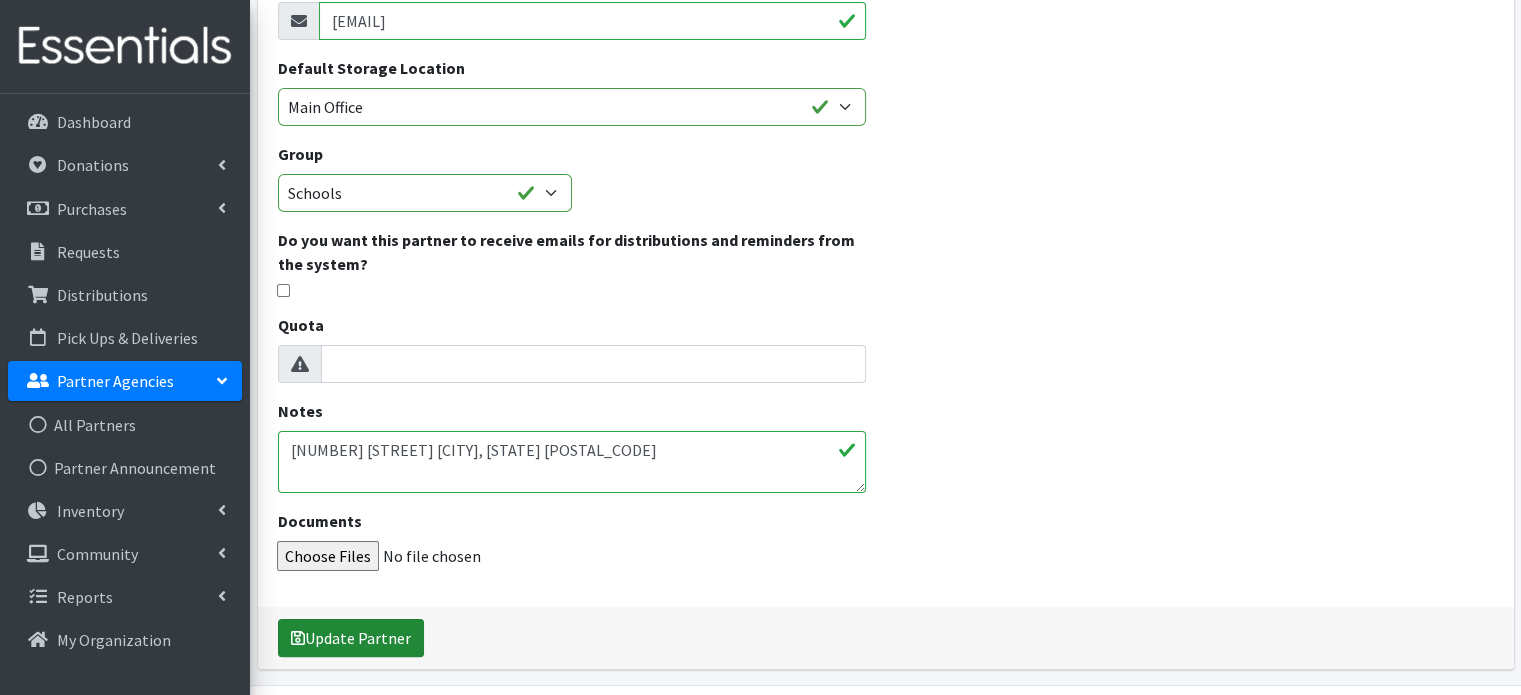 type on "oganssa@tulsaschools.org" 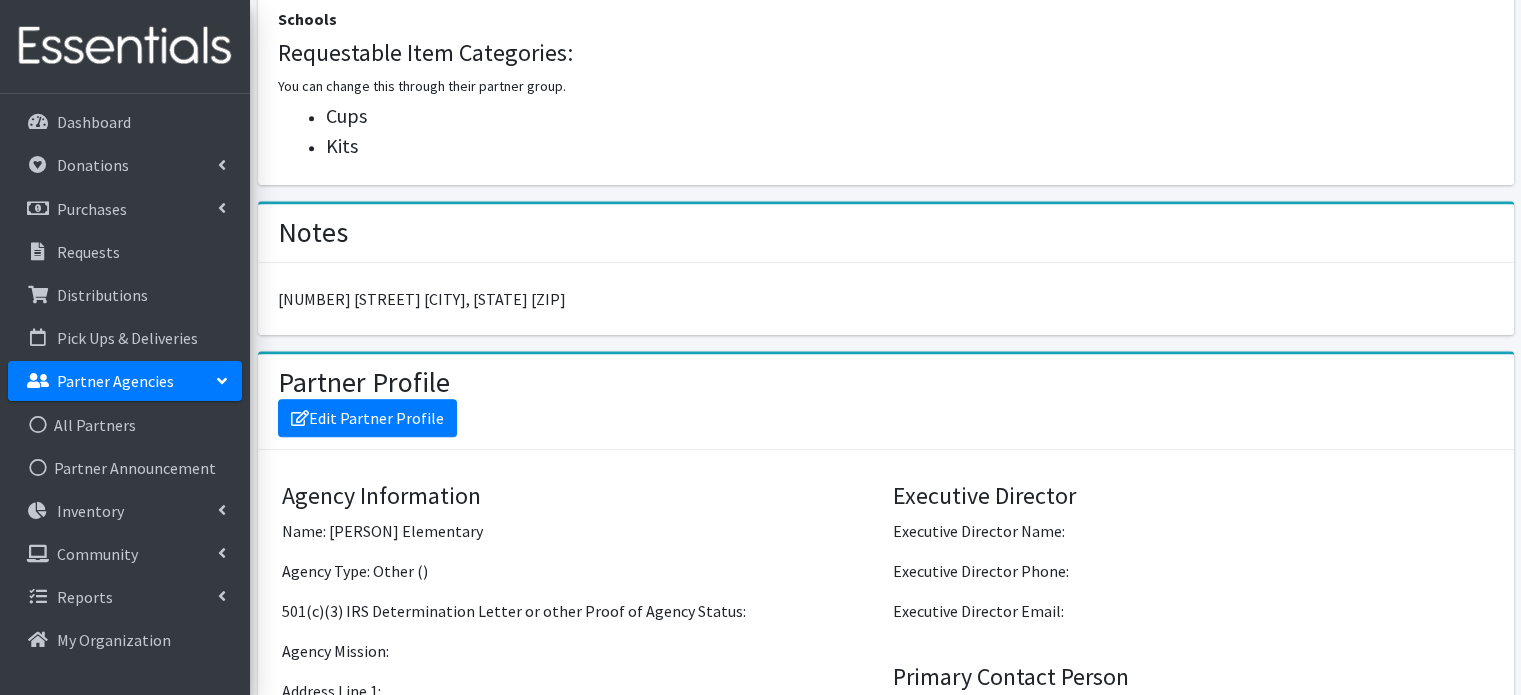 scroll, scrollTop: 1300, scrollLeft: 0, axis: vertical 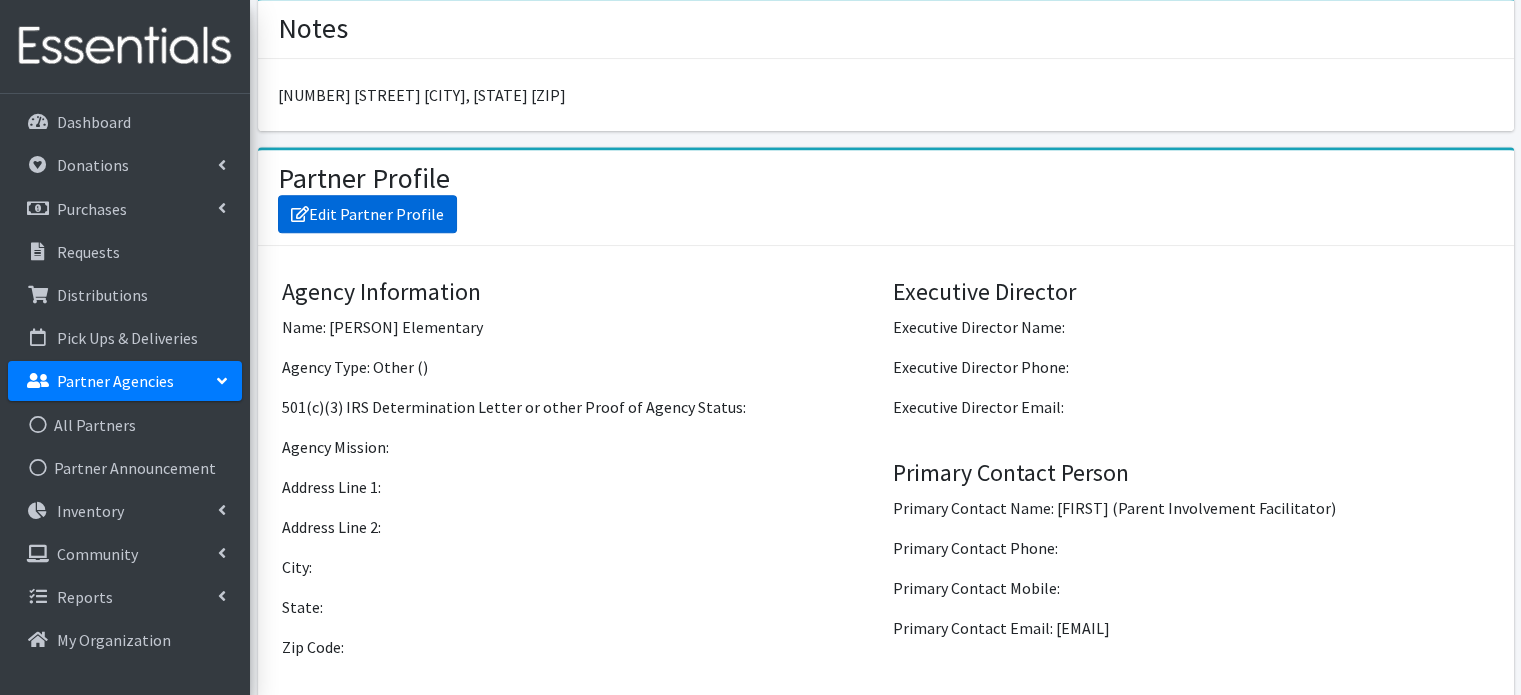 click on "Edit Partner Profile" at bounding box center (367, 214) 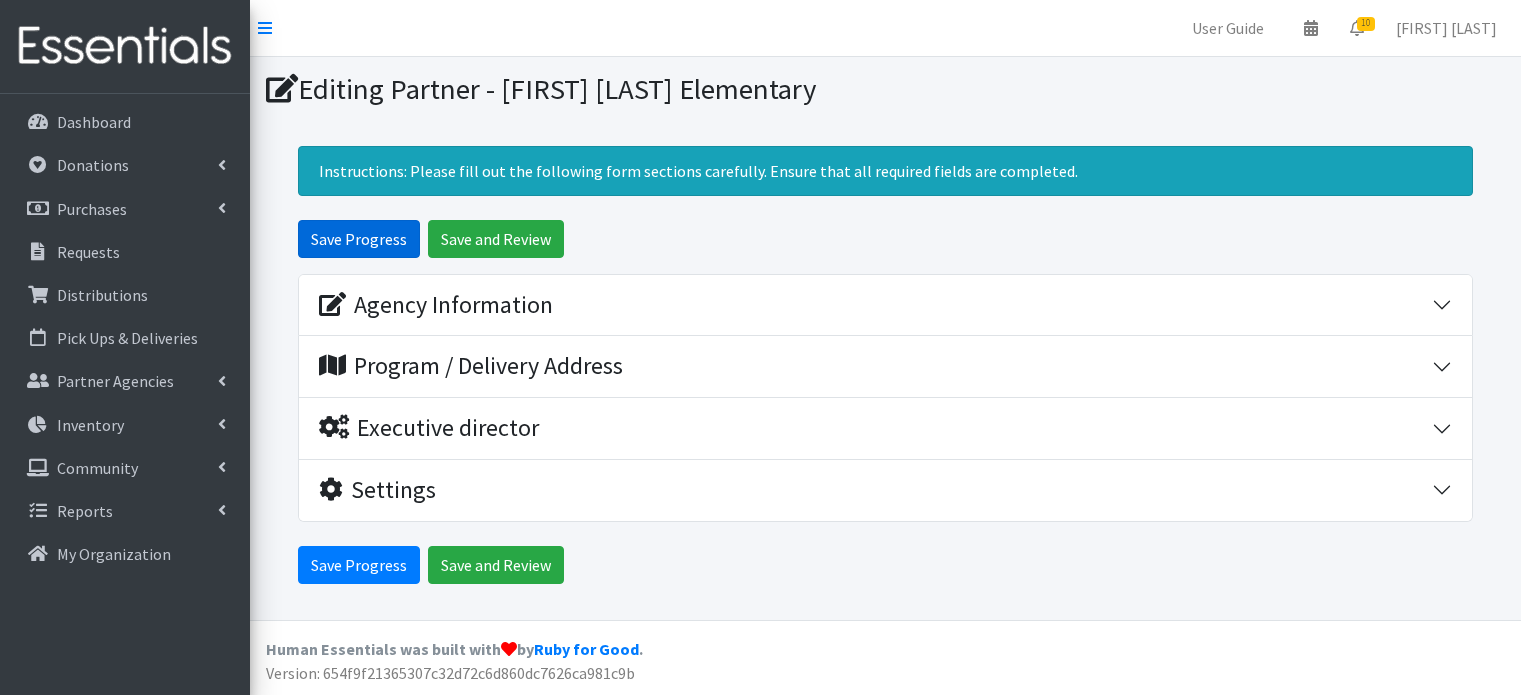 scroll, scrollTop: 0, scrollLeft: 0, axis: both 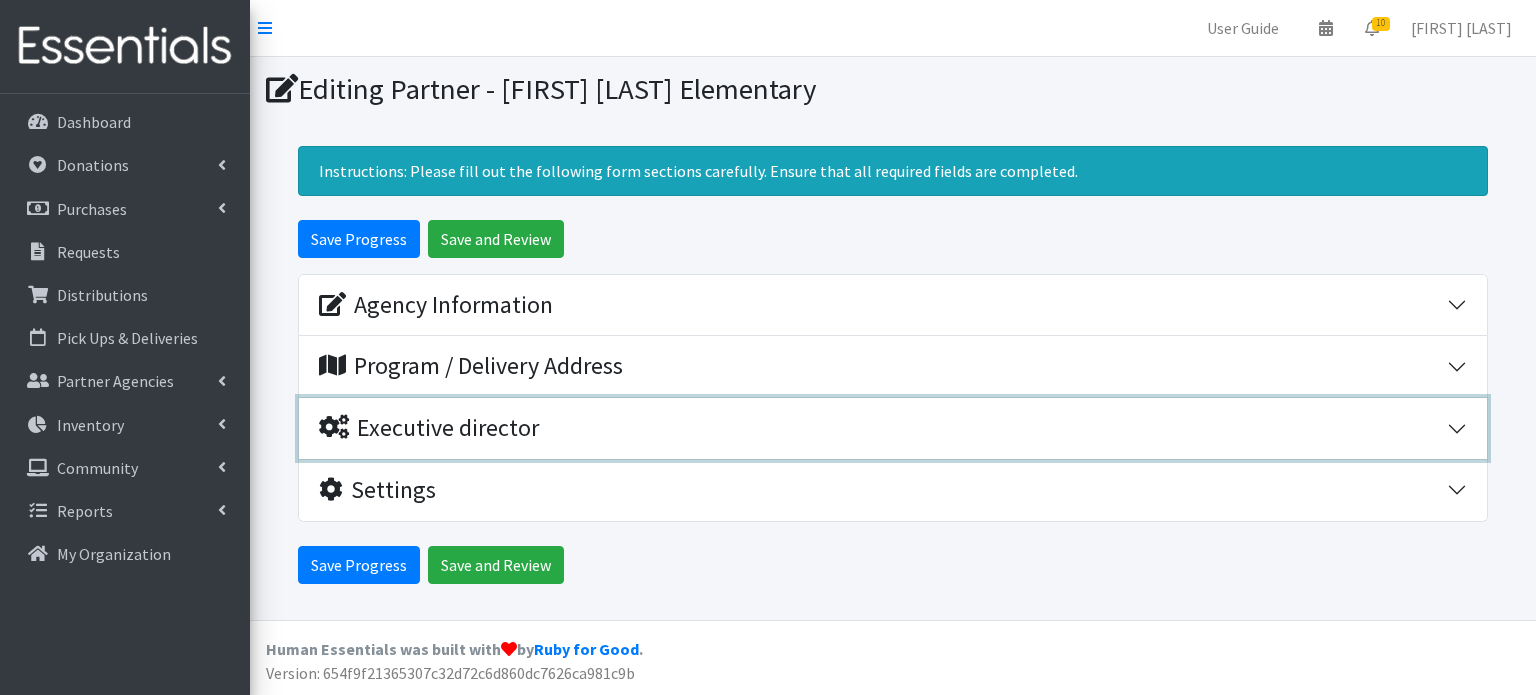 click on "Executive director" at bounding box center [429, 428] 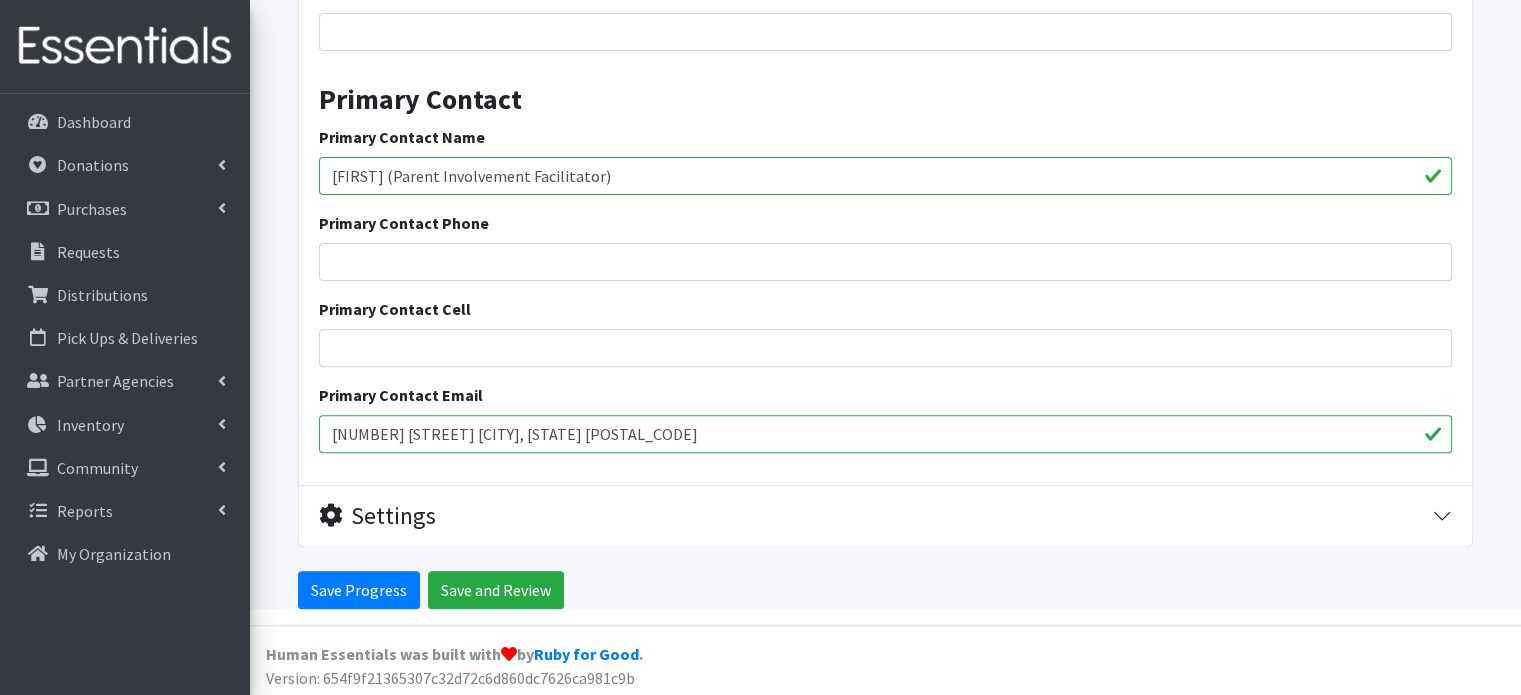 scroll, scrollTop: 668, scrollLeft: 0, axis: vertical 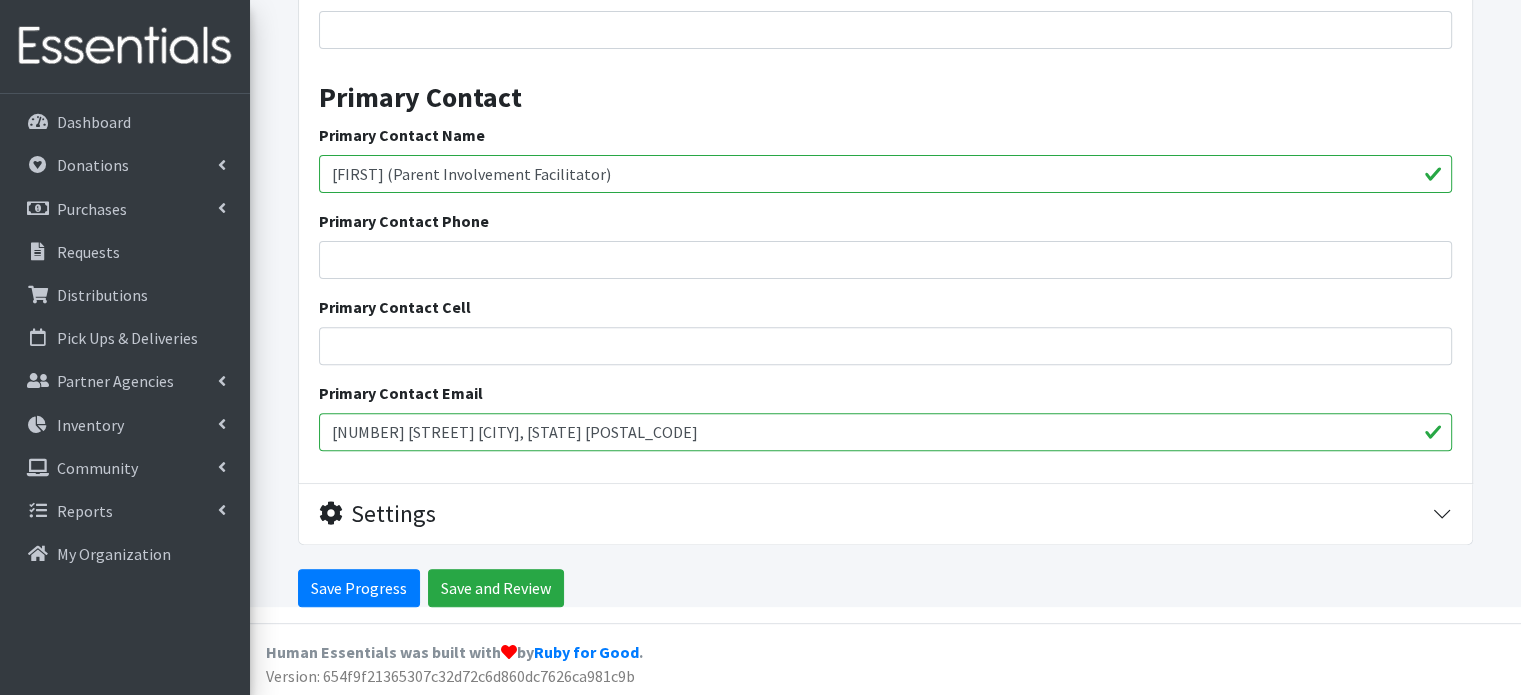 click on "Jenny (Parent Involvement Facilitator)" at bounding box center [885, 174] 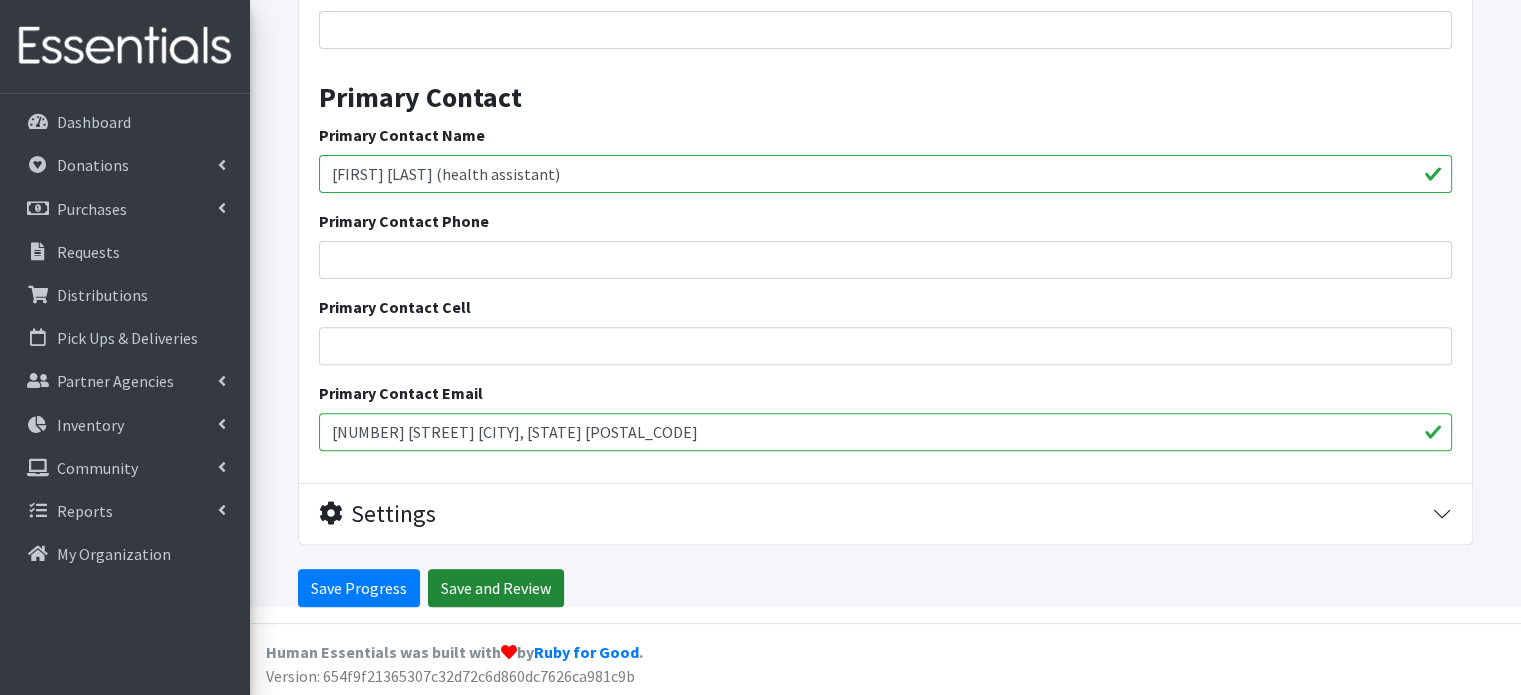 type on "Sausha Ogans (health assistant)" 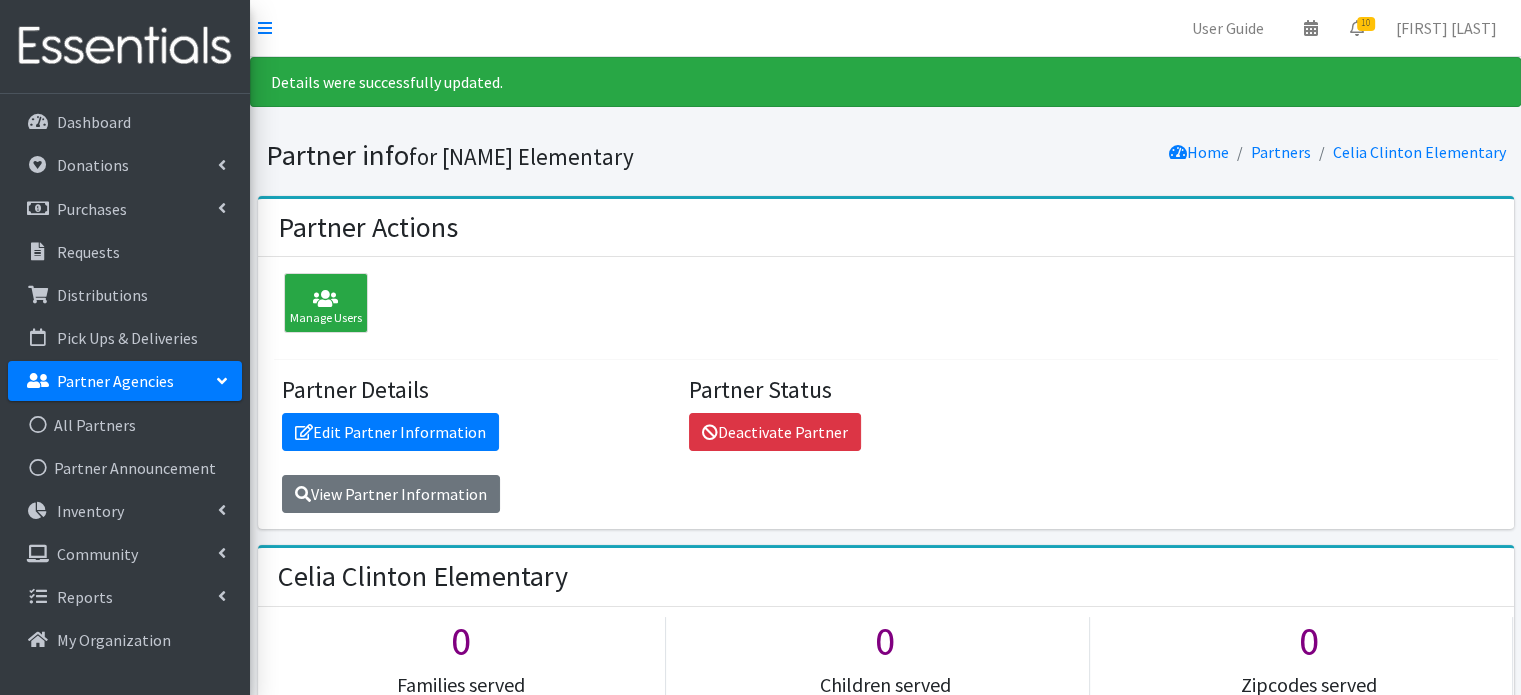 scroll, scrollTop: 0, scrollLeft: 0, axis: both 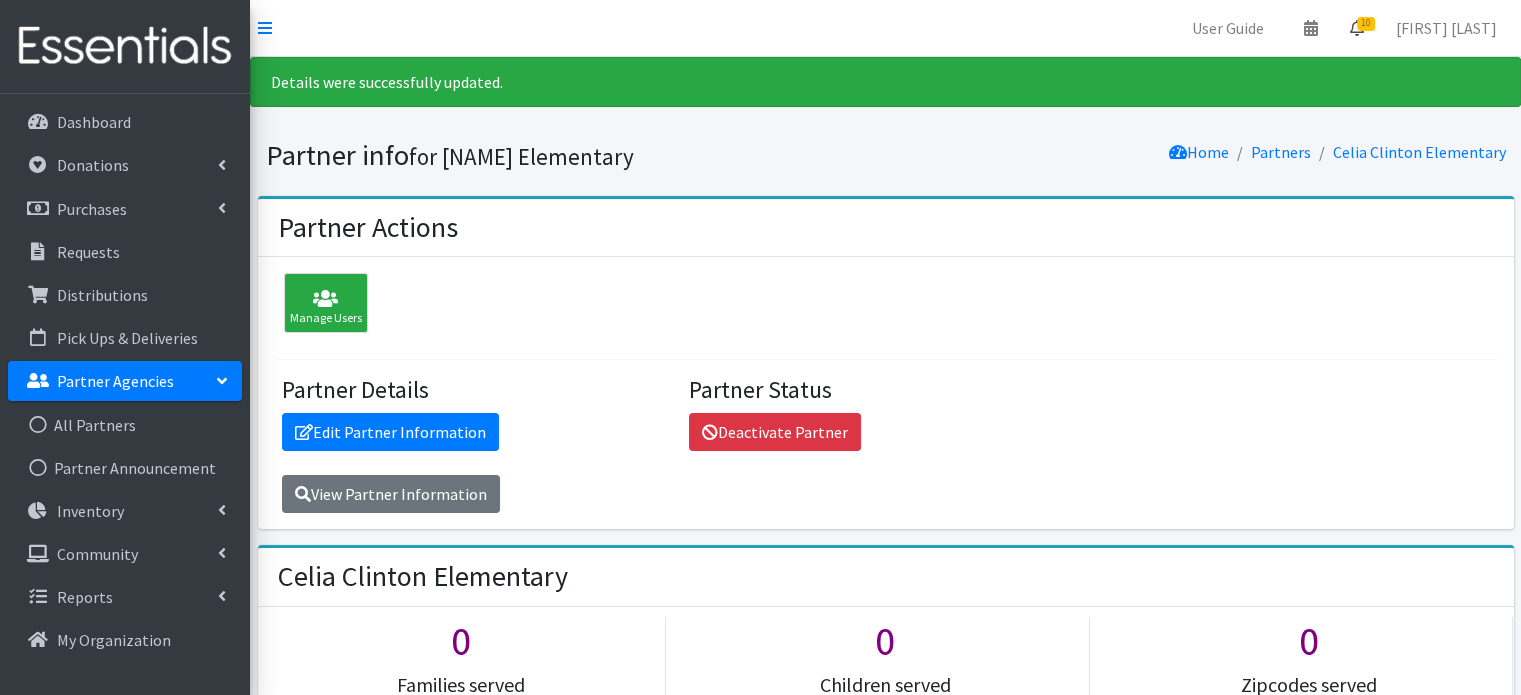 click on "10" at bounding box center [1366, 24] 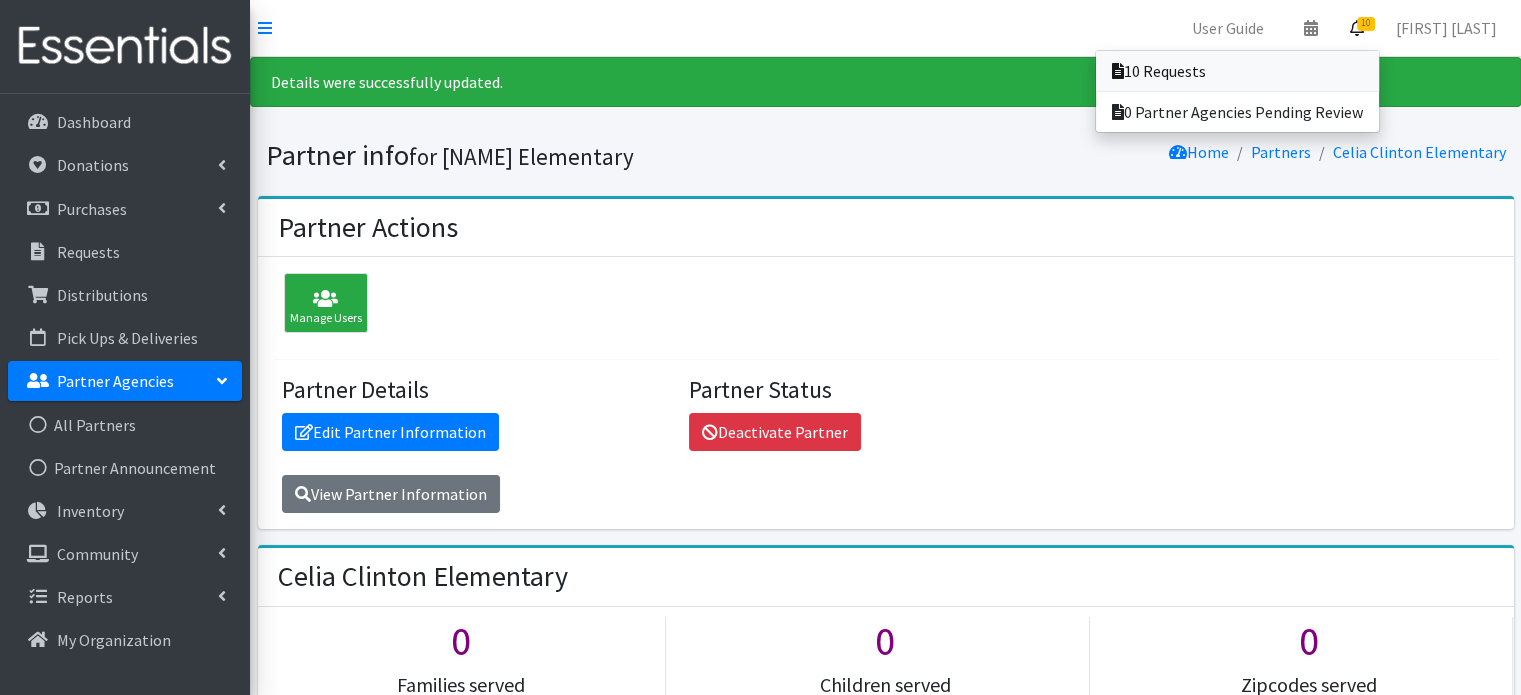 click on "10
Requests" at bounding box center [1237, 71] 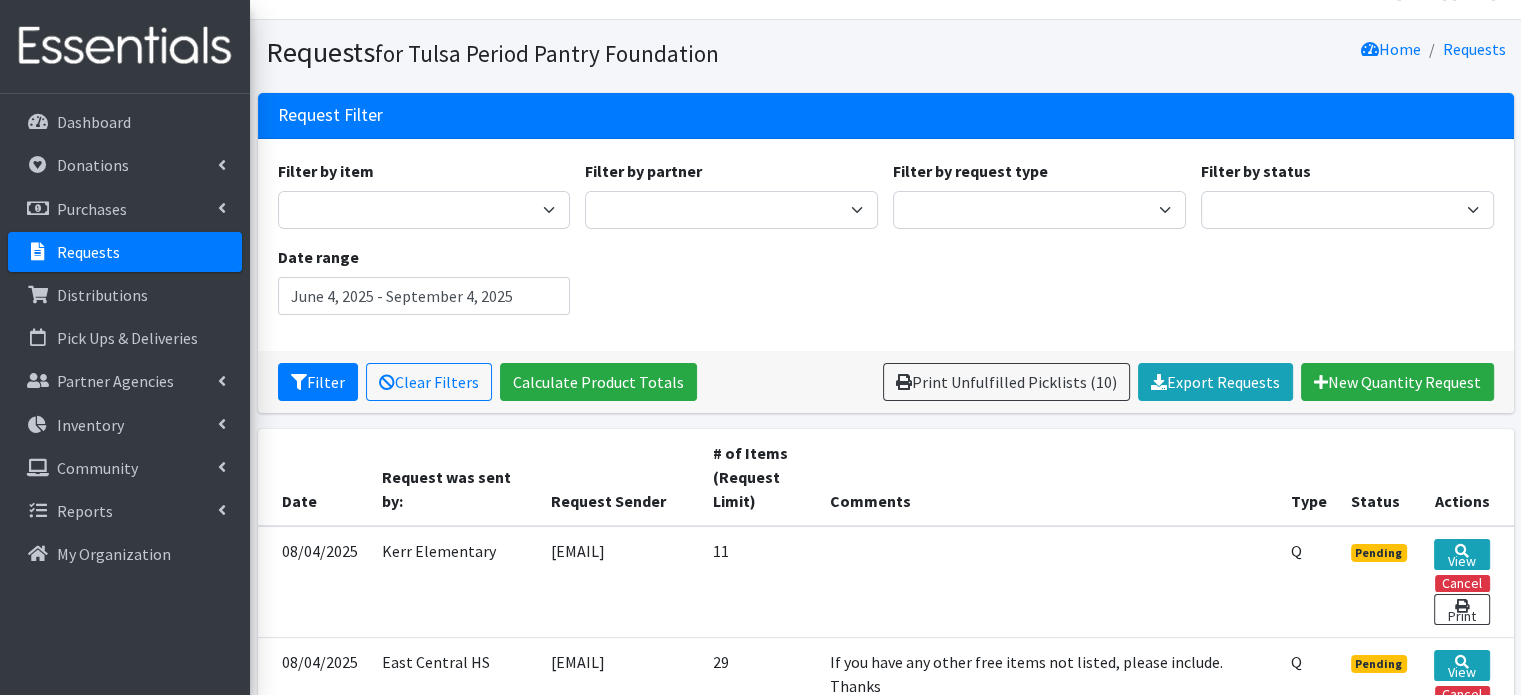 scroll, scrollTop: 0, scrollLeft: 0, axis: both 